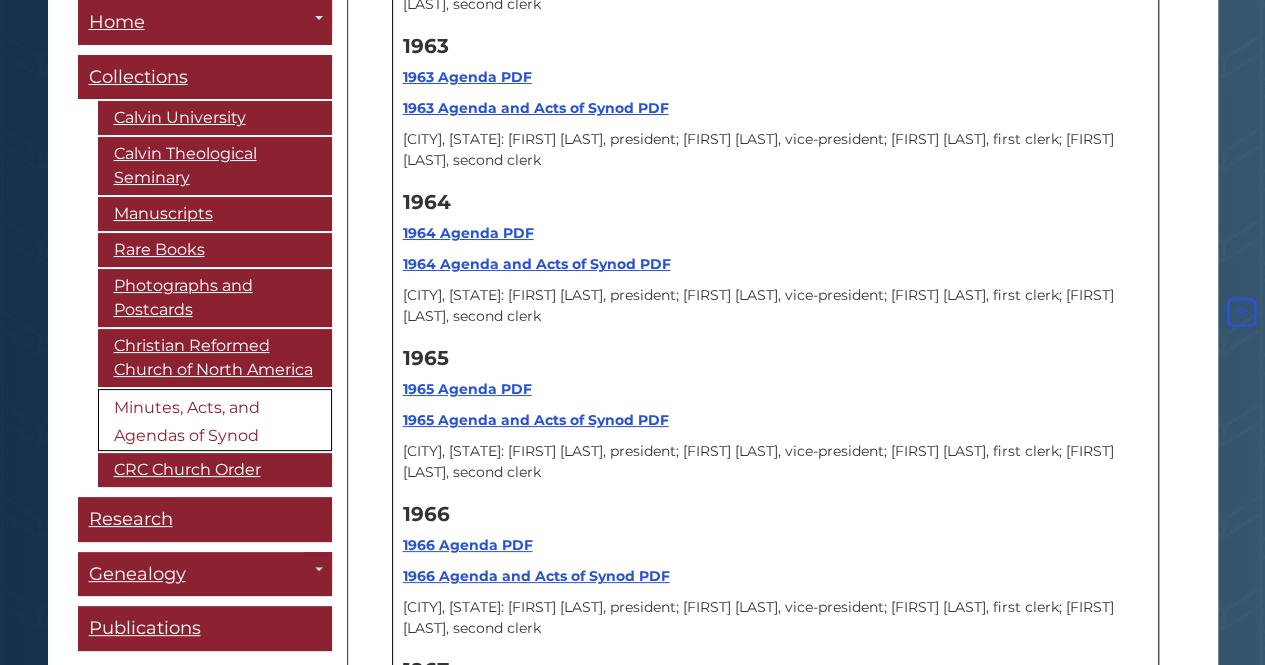 scroll, scrollTop: 15054, scrollLeft: 0, axis: vertical 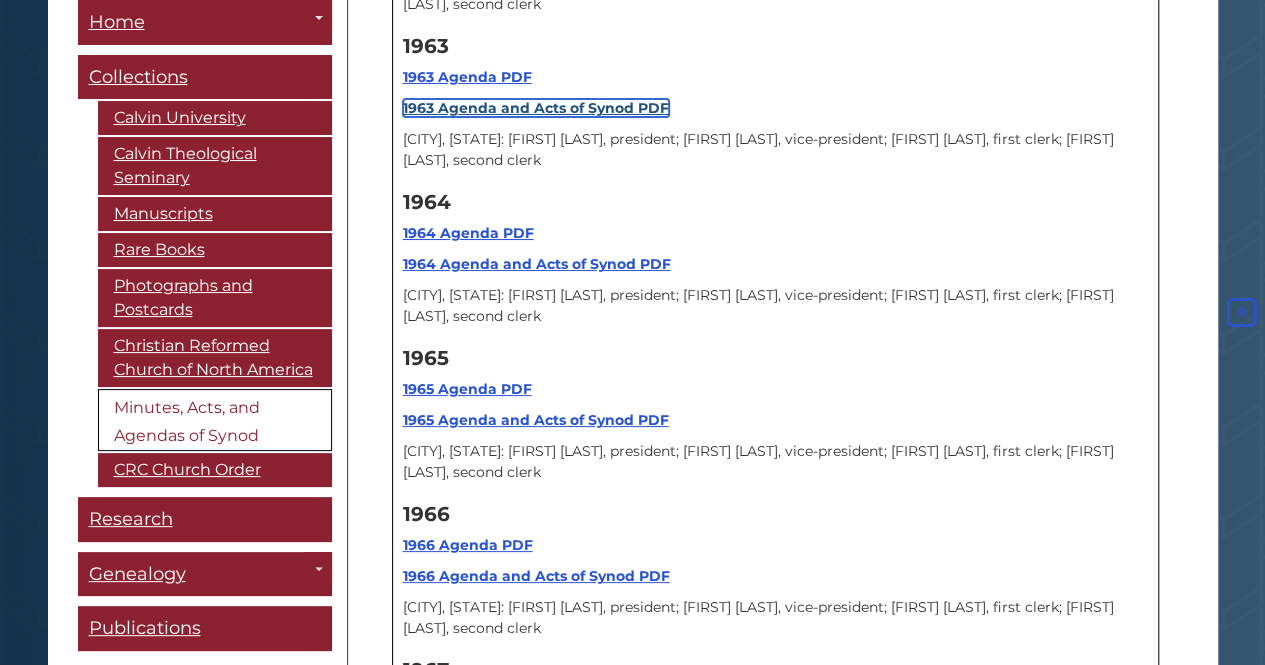 click on "1963 Agenda and Acts of Synod PDF" at bounding box center [536, 108] 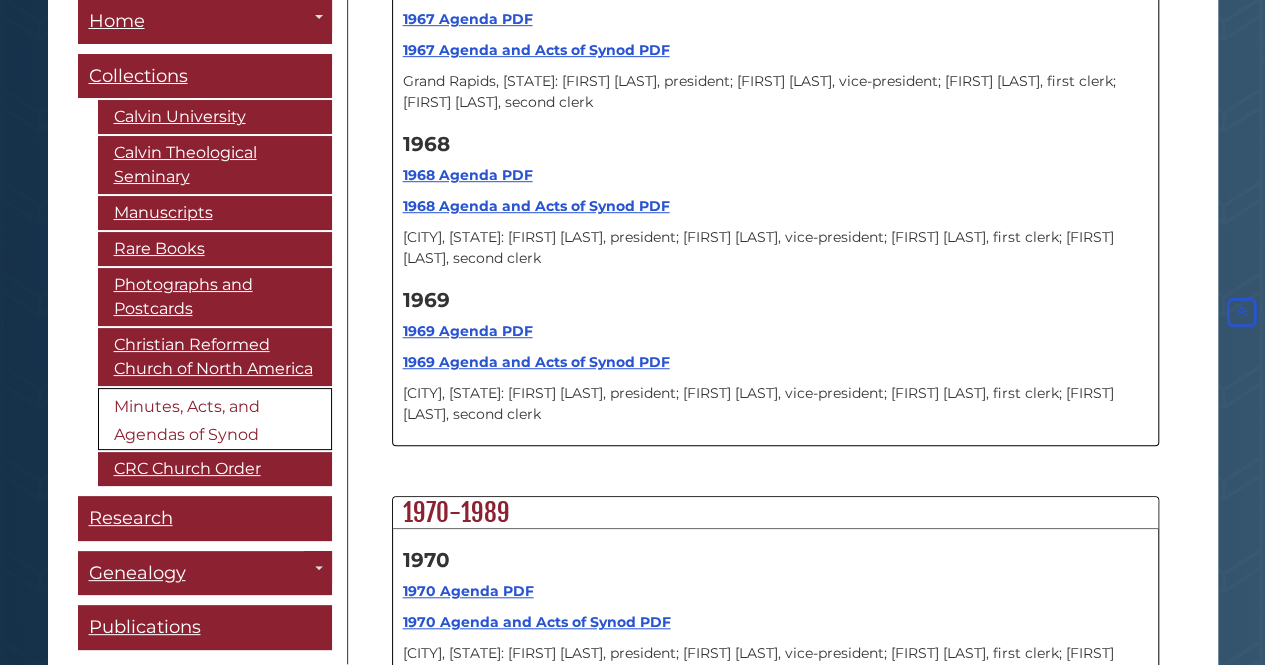 scroll, scrollTop: 15554, scrollLeft: 0, axis: vertical 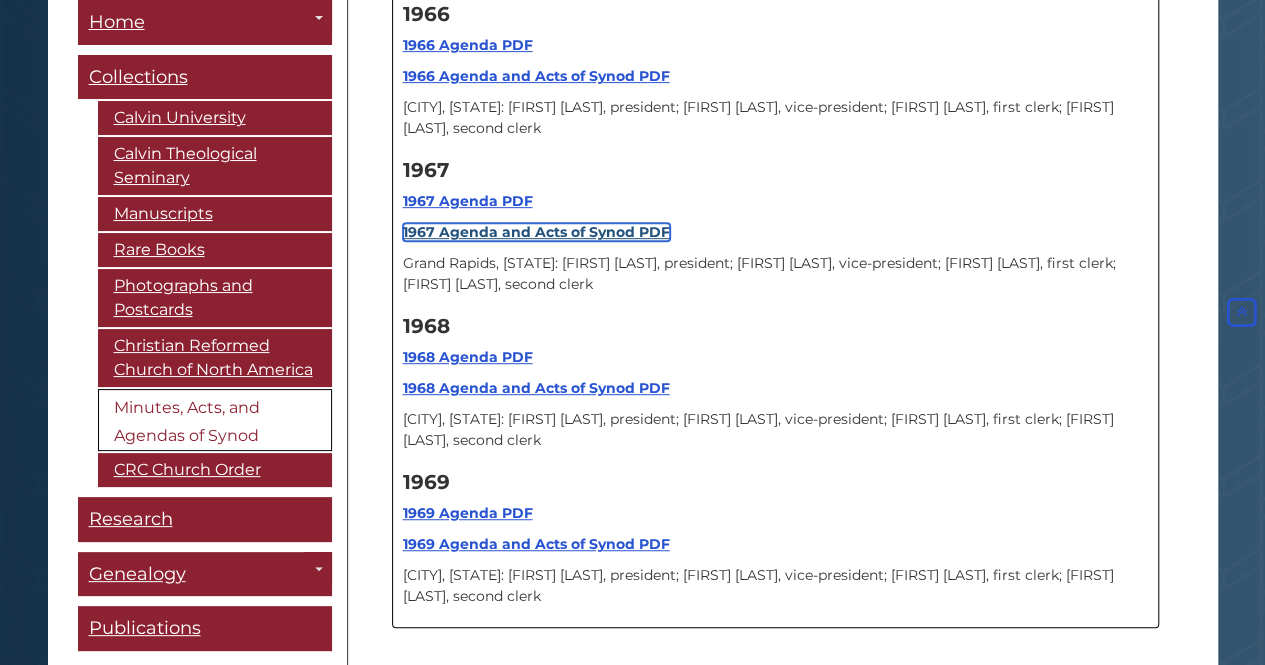 click on "1967 Agenda and Acts of Synod PDF" at bounding box center (536, 232) 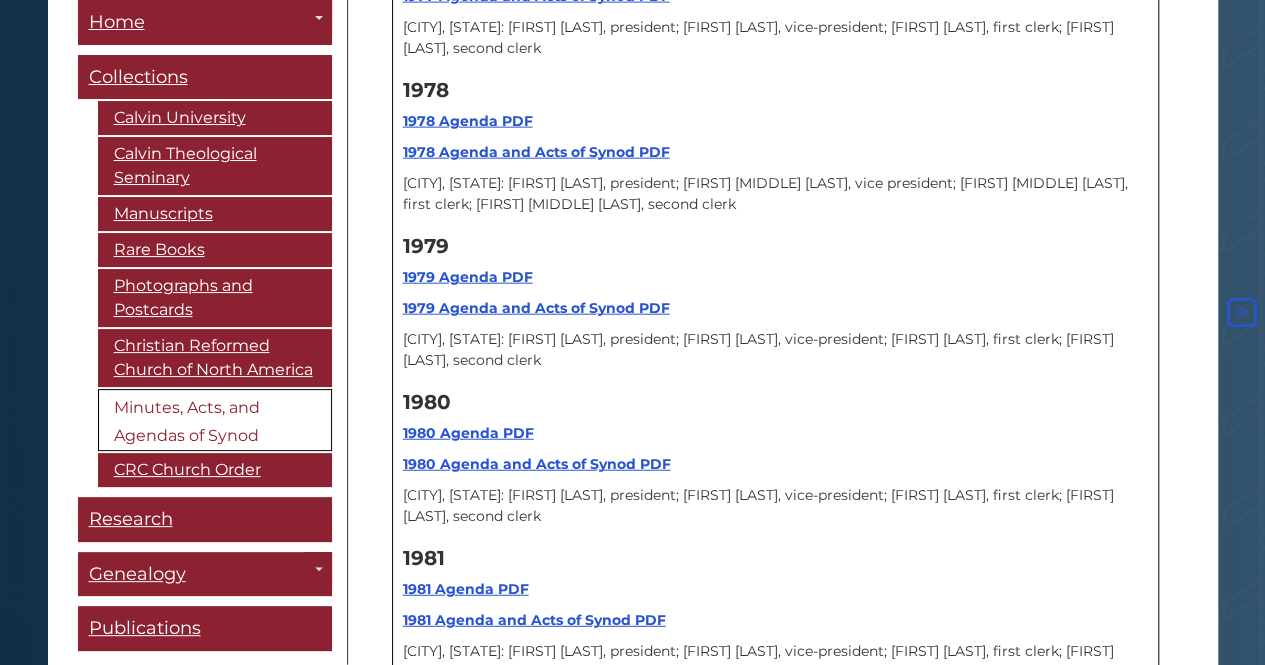 scroll, scrollTop: 18054, scrollLeft: 0, axis: vertical 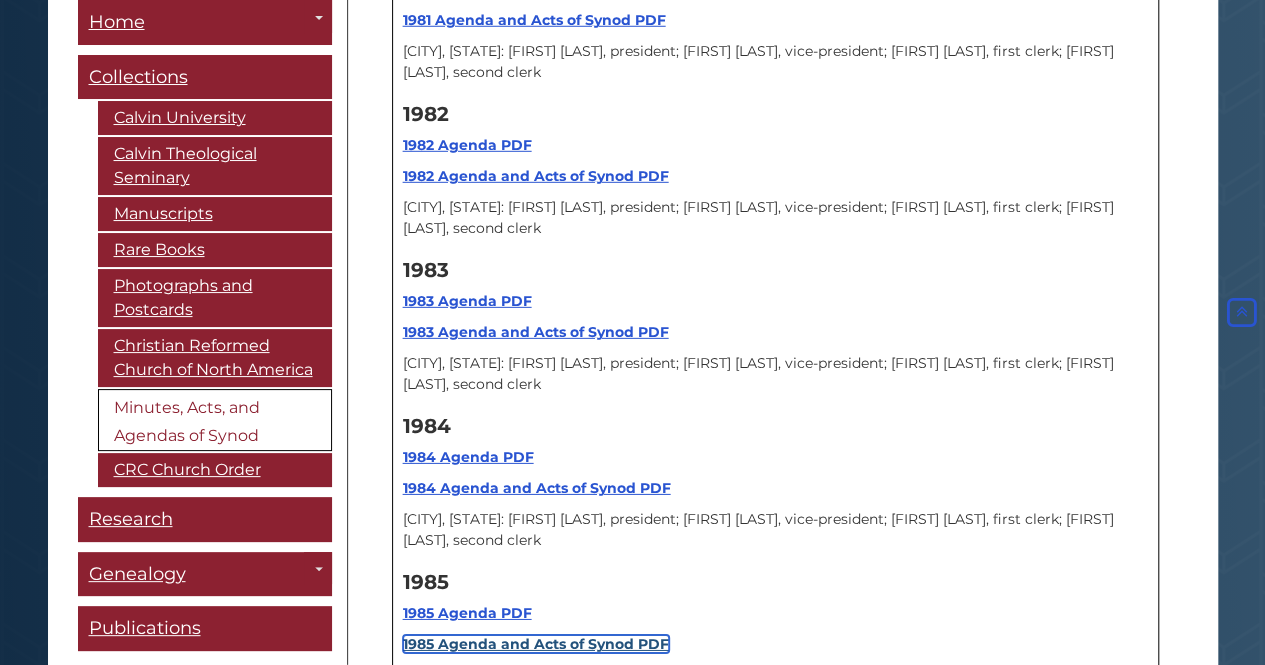 click on "1985 Agenda and Acts of Synod PDF" at bounding box center [536, 644] 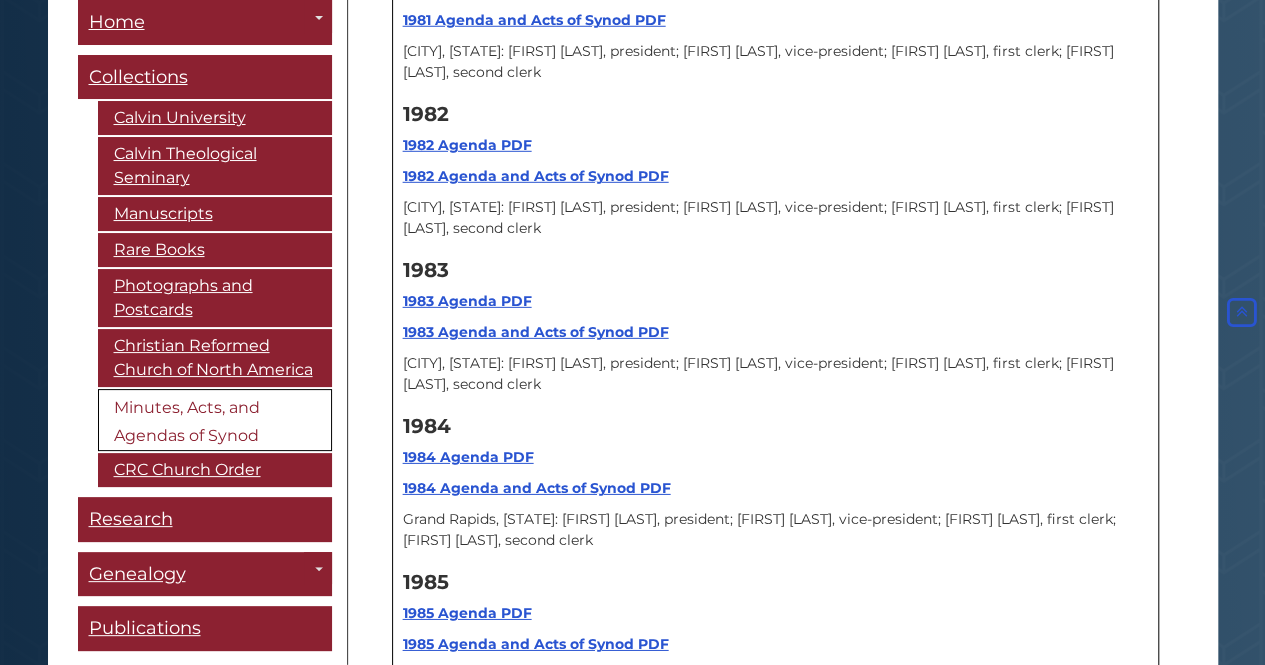scroll, scrollTop: 13047, scrollLeft: 0, axis: vertical 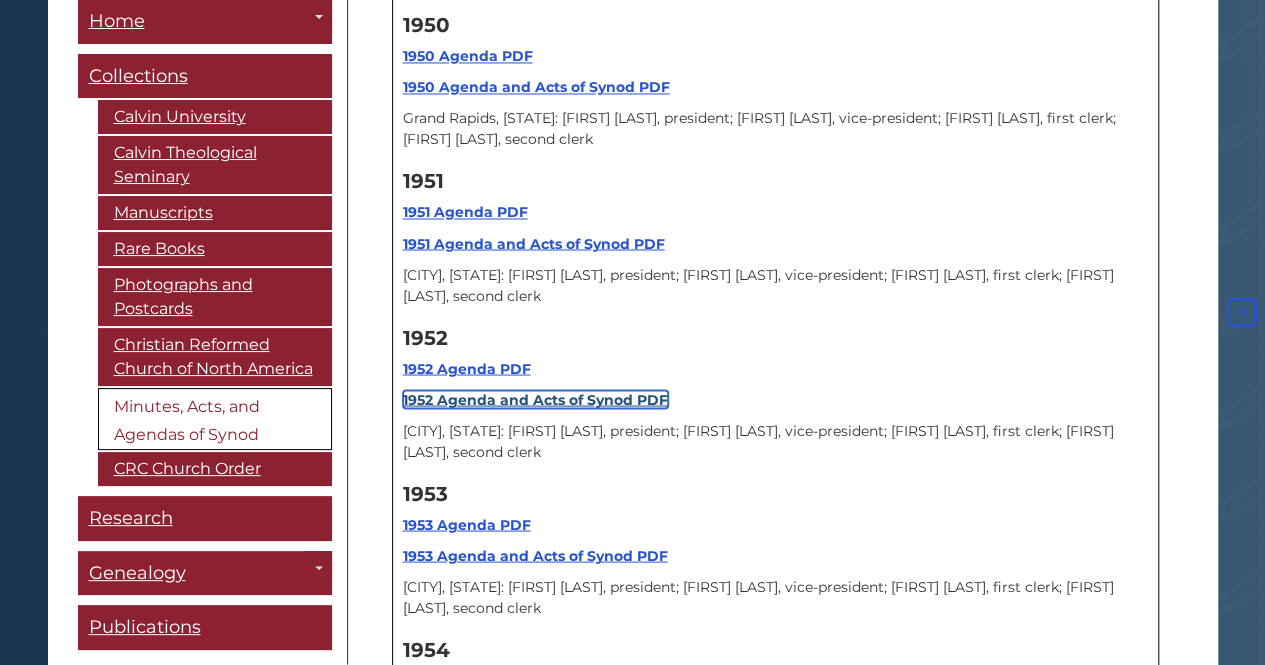 click on "1952 Agenda and Acts of Synod PDF" at bounding box center [535, 399] 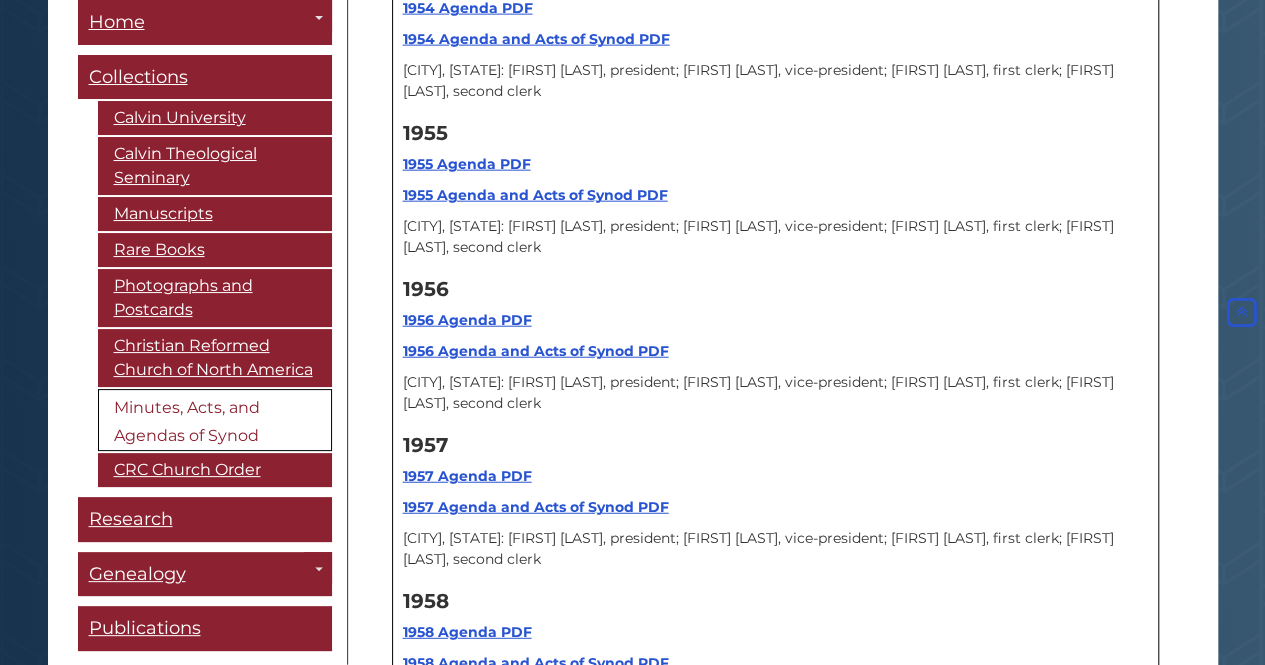 scroll, scrollTop: 13747, scrollLeft: 0, axis: vertical 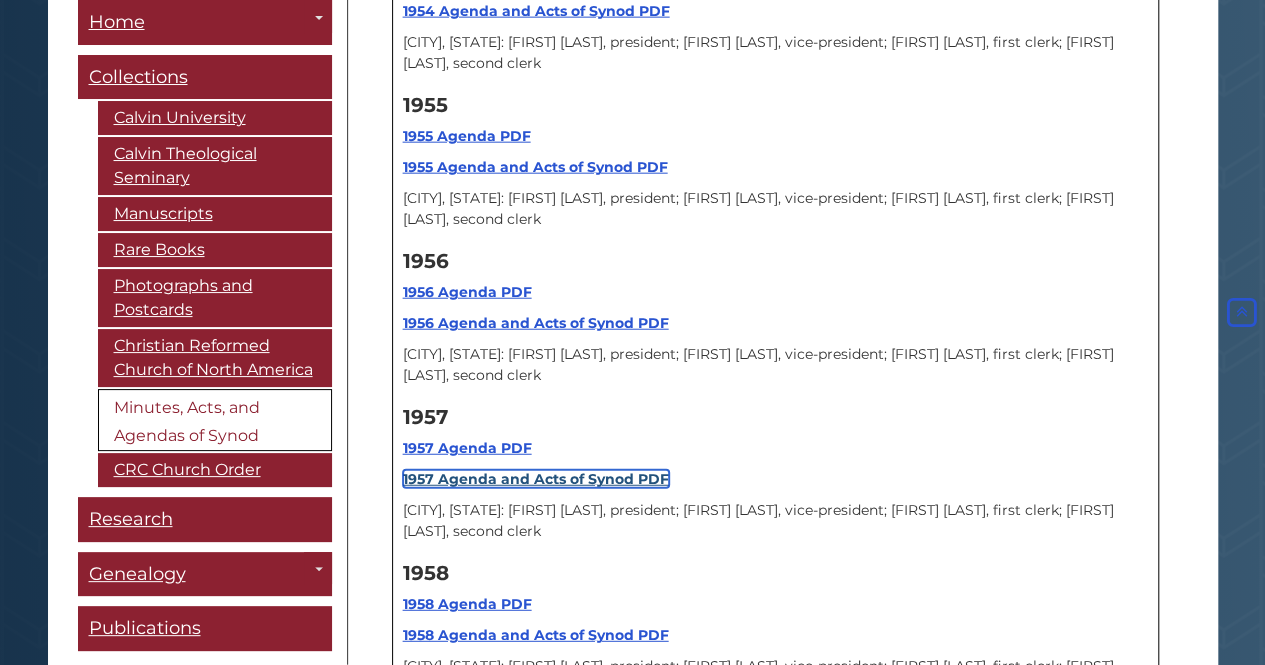 click on "1957 Agenda and Acts of Synod PDF" at bounding box center [536, 479] 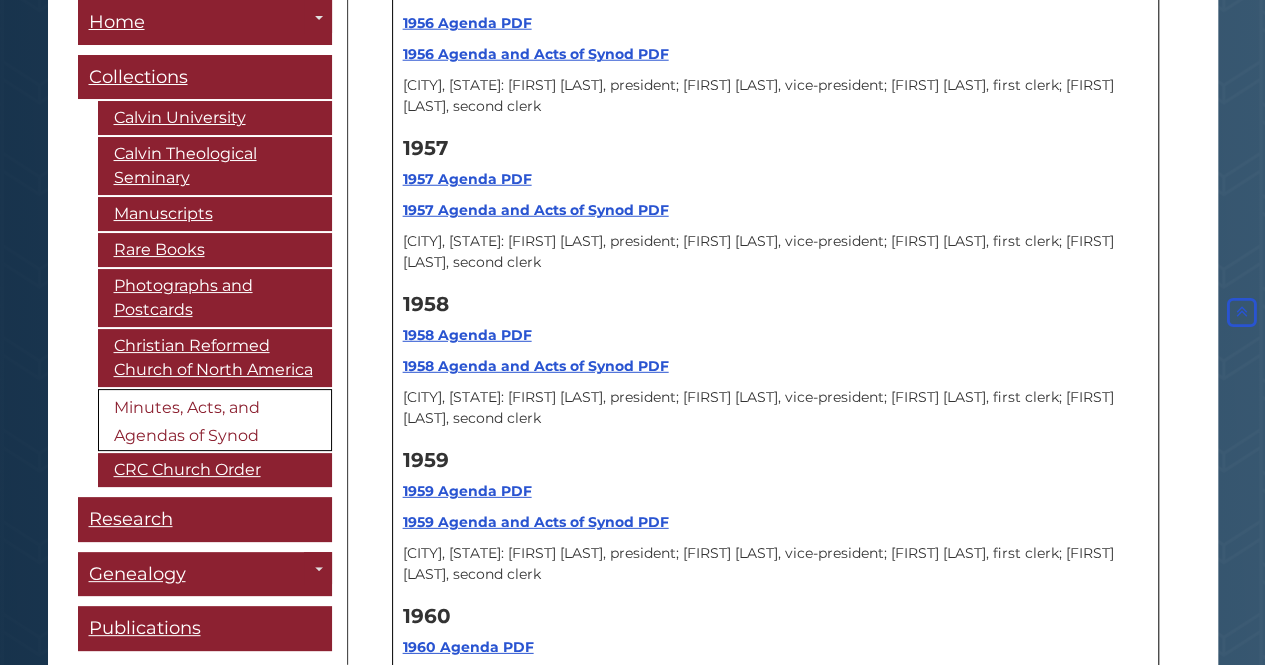 scroll, scrollTop: 14047, scrollLeft: 0, axis: vertical 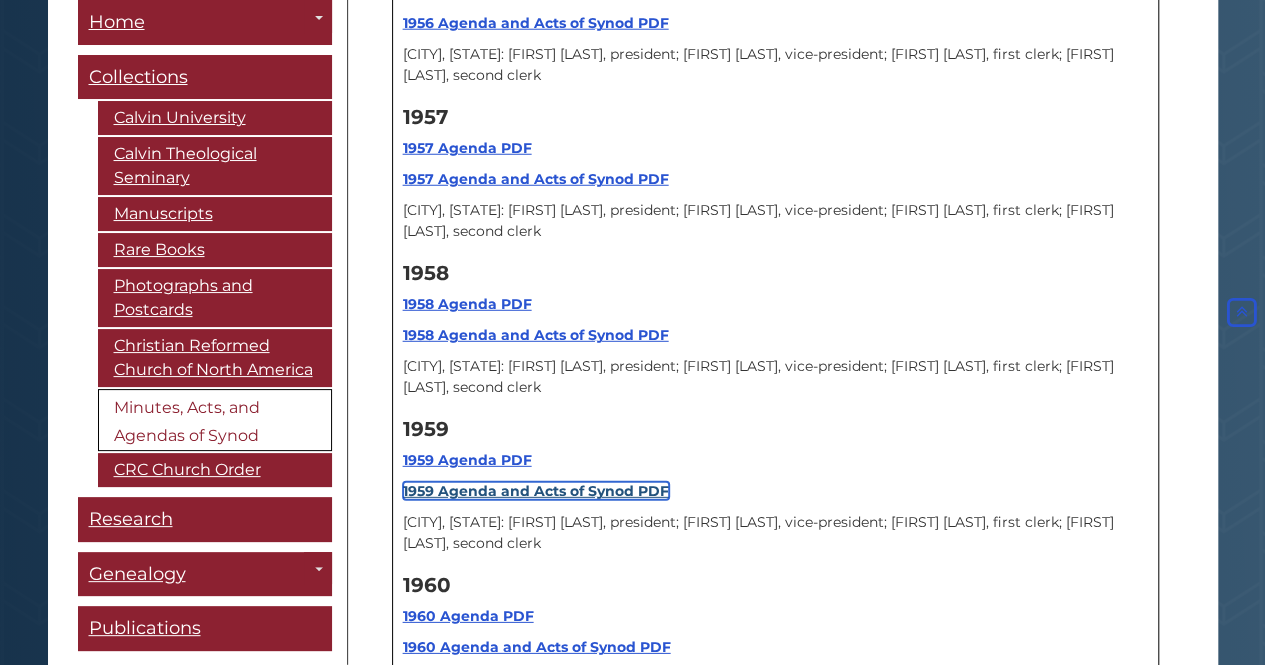 click on "1959 Agenda and Acts of Synod PDF" at bounding box center (536, 491) 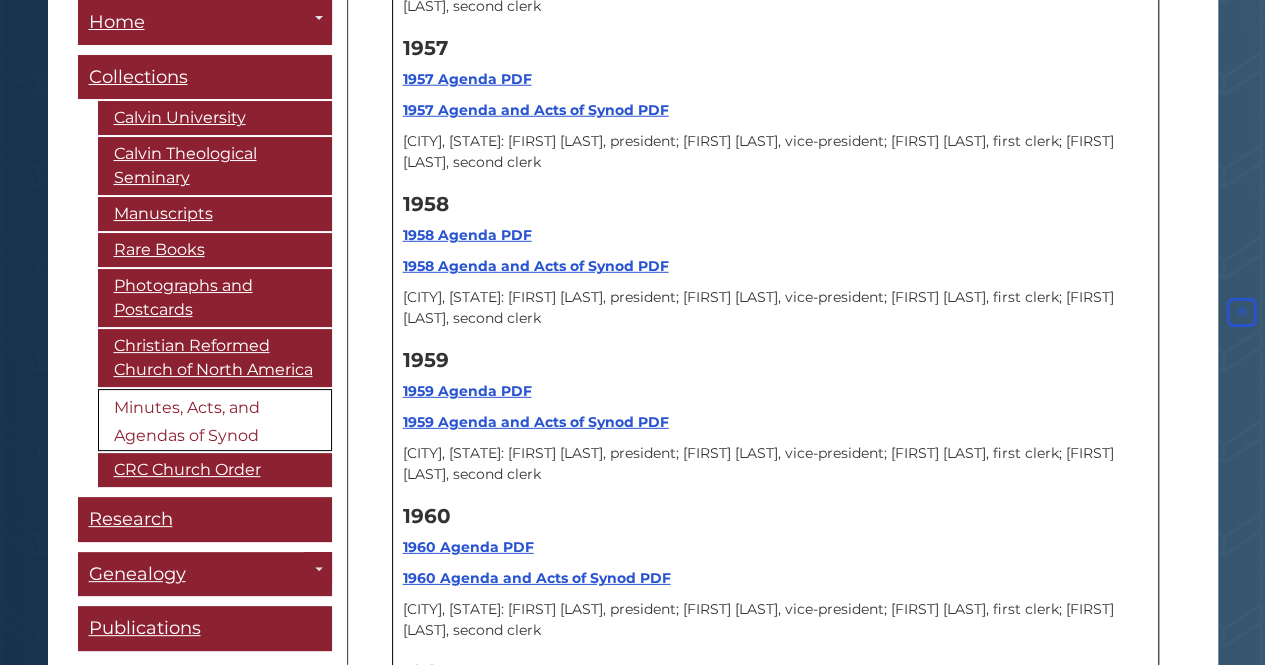 scroll, scrollTop: 14147, scrollLeft: 0, axis: vertical 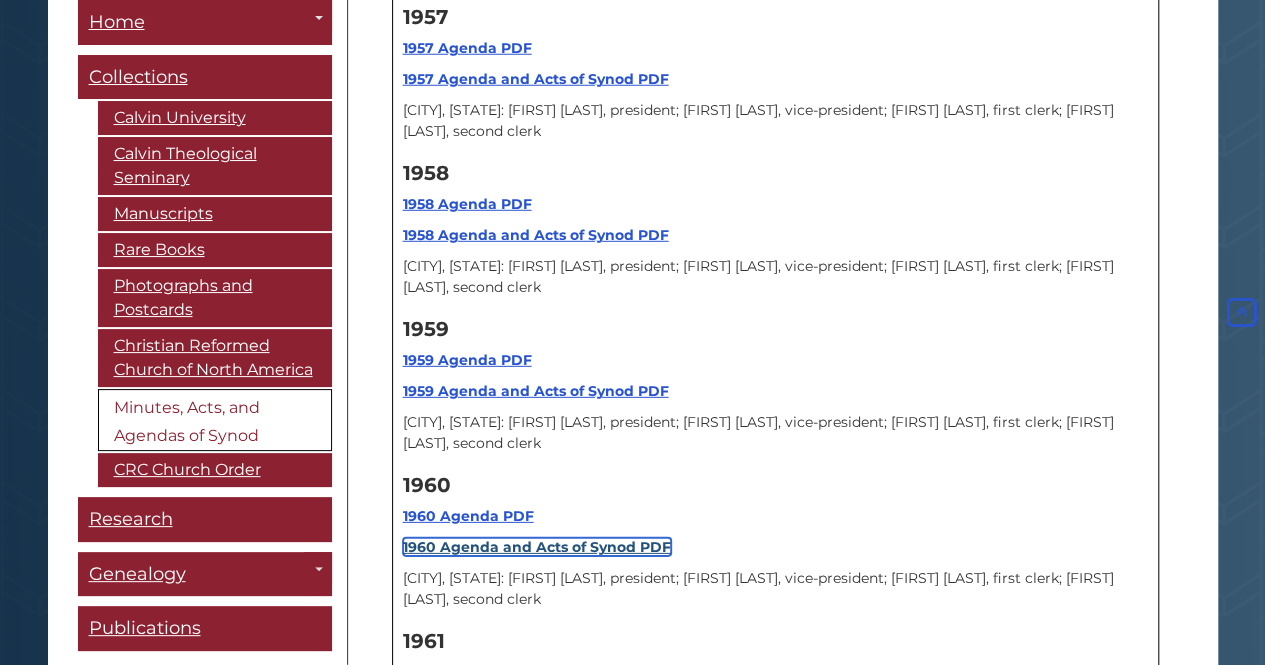 click on "1960 Agenda and Acts of Synod PDF" at bounding box center (537, 547) 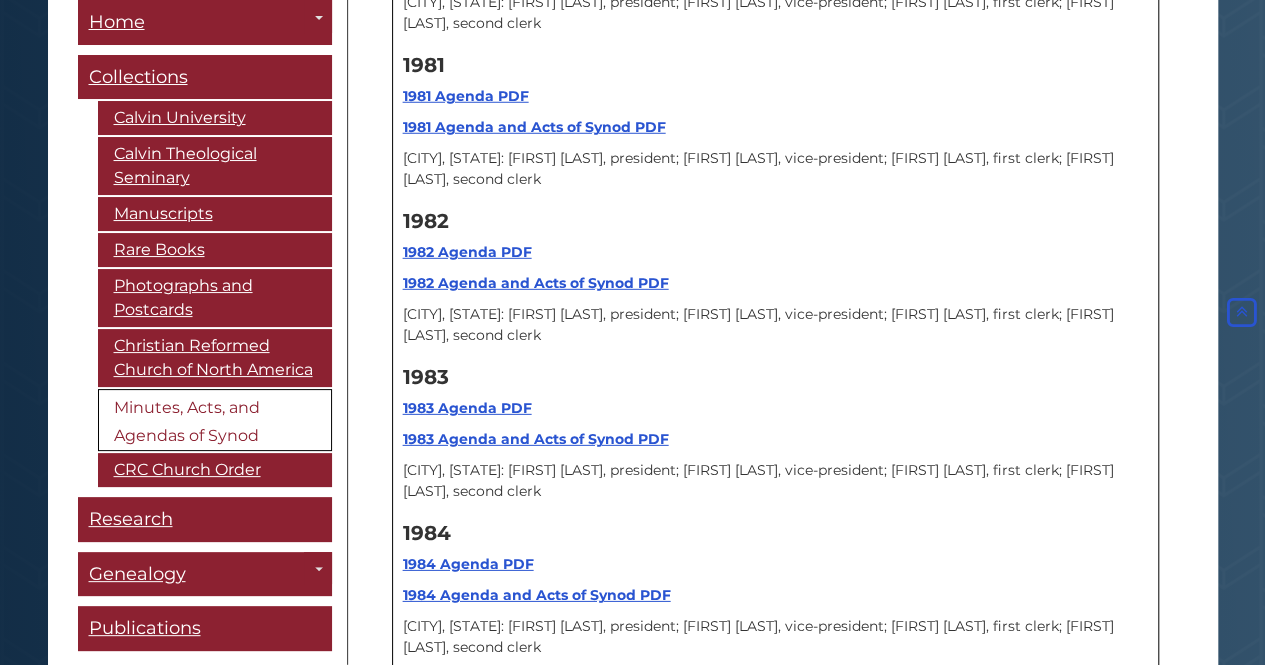 scroll, scrollTop: 17547, scrollLeft: 0, axis: vertical 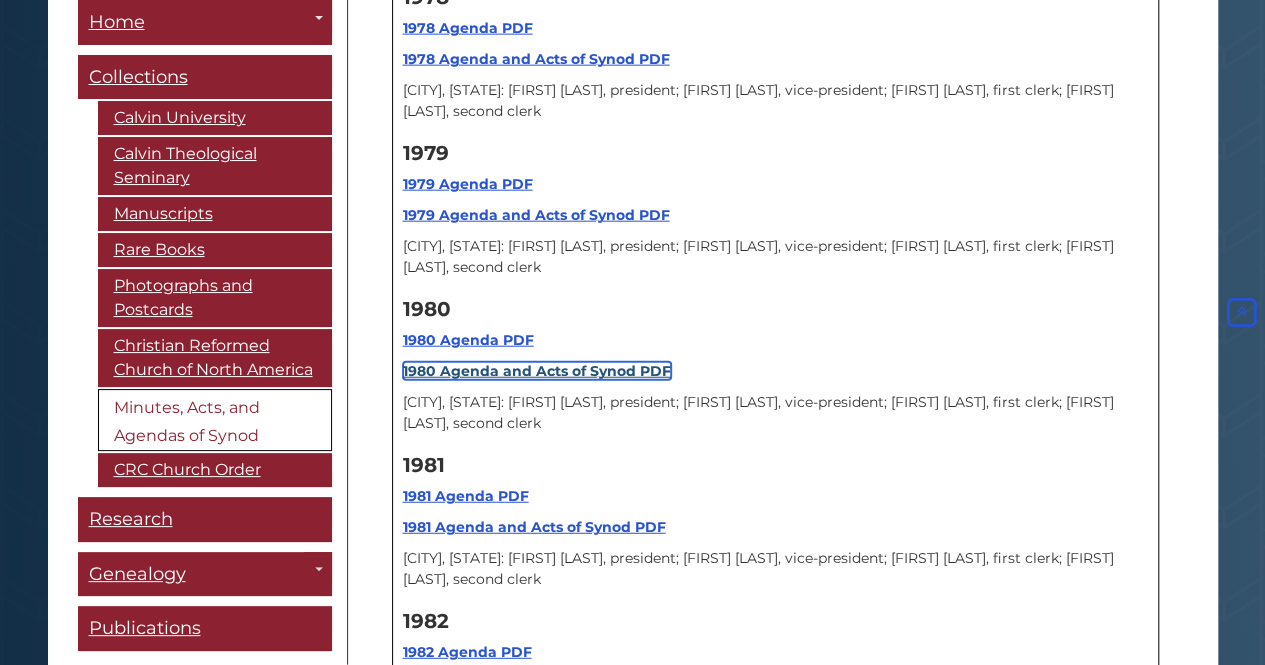 click on "1980 Agenda and Acts of Synod PDF" at bounding box center (537, 371) 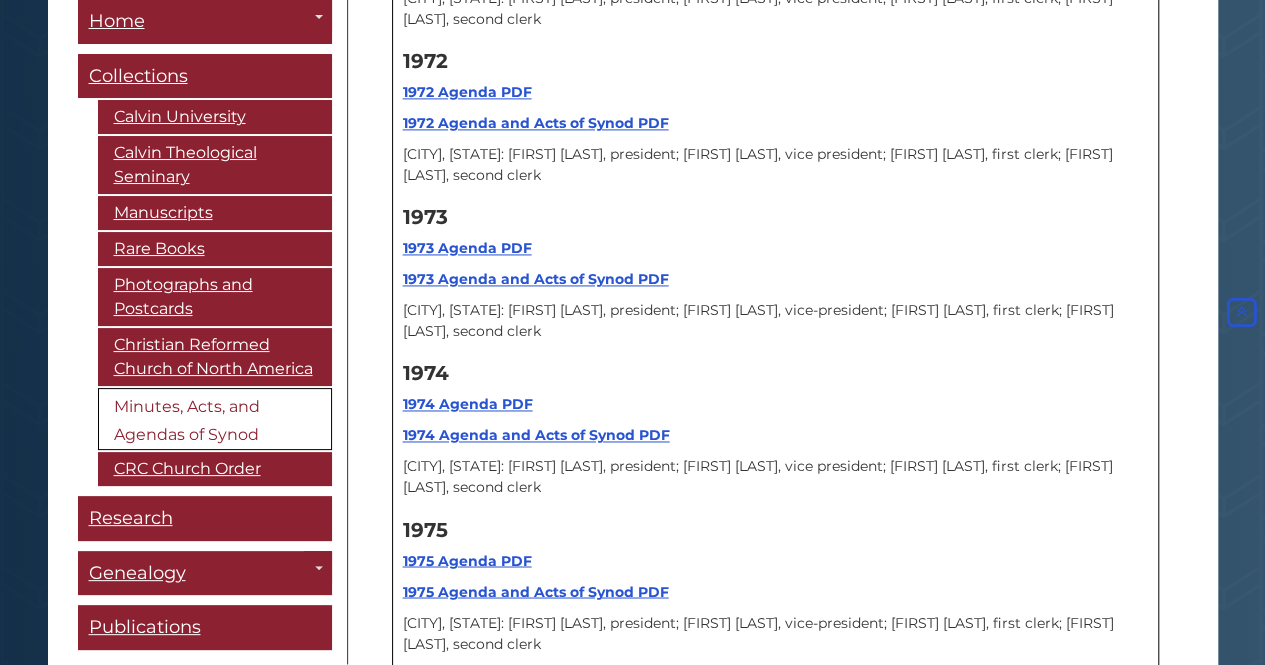 scroll, scrollTop: 16147, scrollLeft: 0, axis: vertical 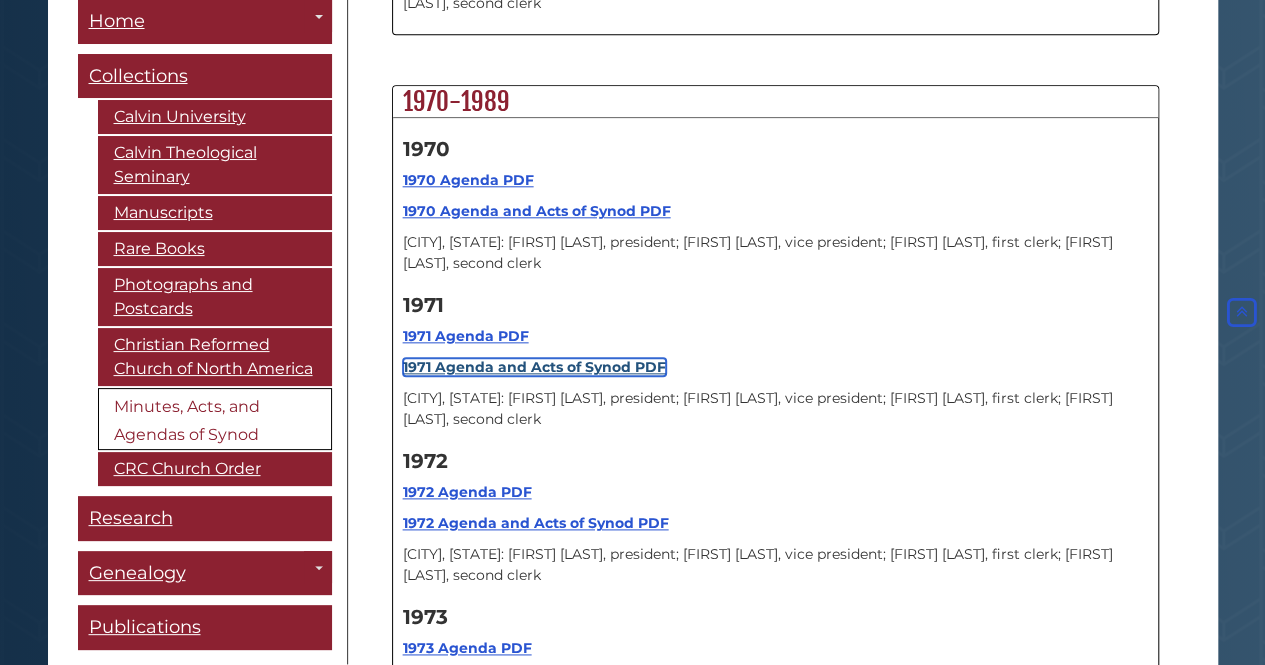 click on "1971 Agenda and Acts of Synod PDF" at bounding box center (534, 367) 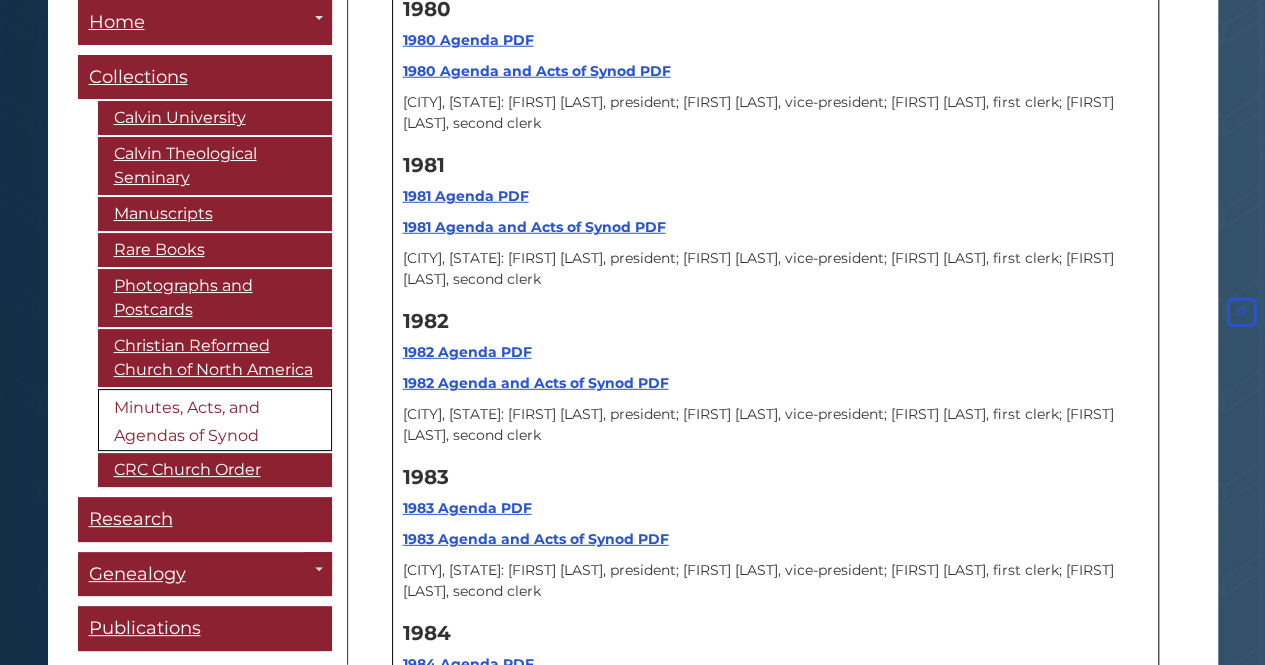 scroll, scrollTop: 18347, scrollLeft: 0, axis: vertical 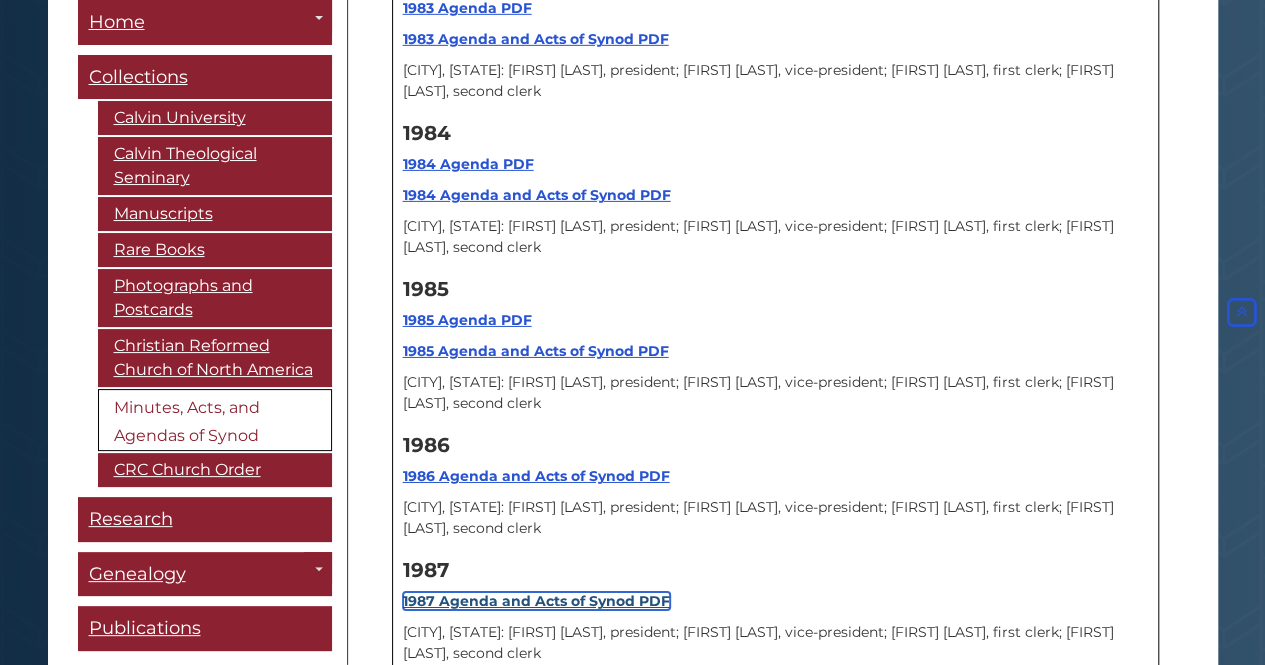 click on "1987 Agenda and Acts of Synod PDF" at bounding box center (536, 601) 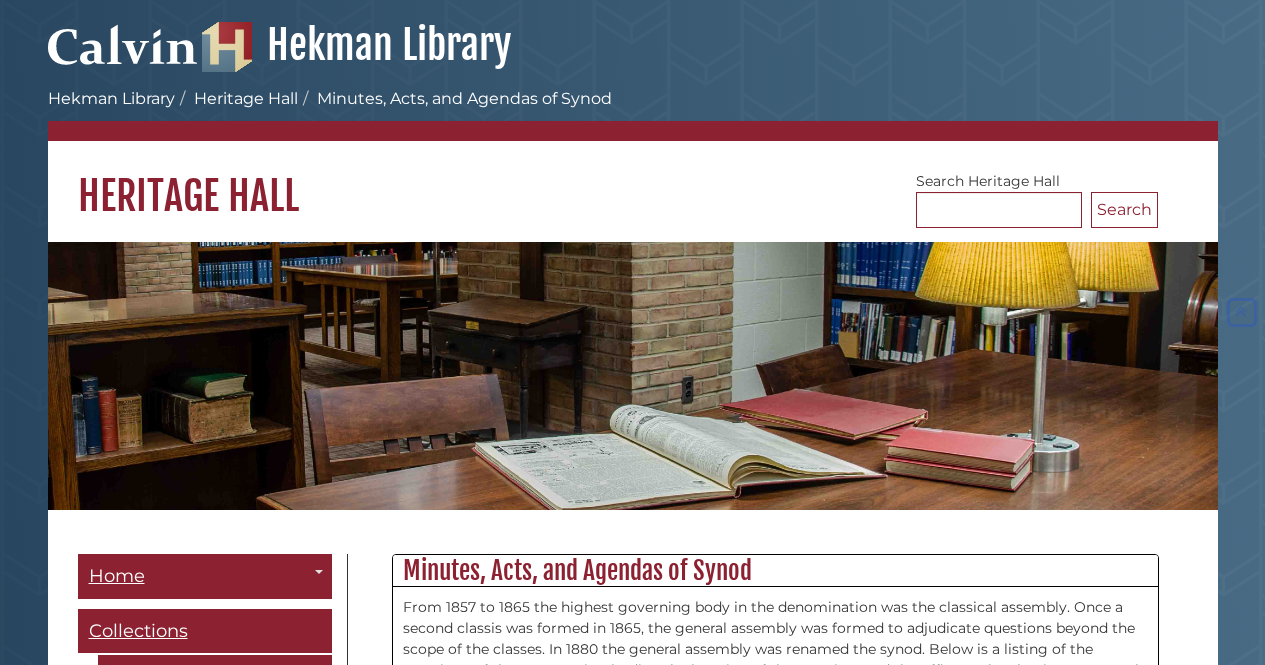 scroll, scrollTop: 18347, scrollLeft: 0, axis: vertical 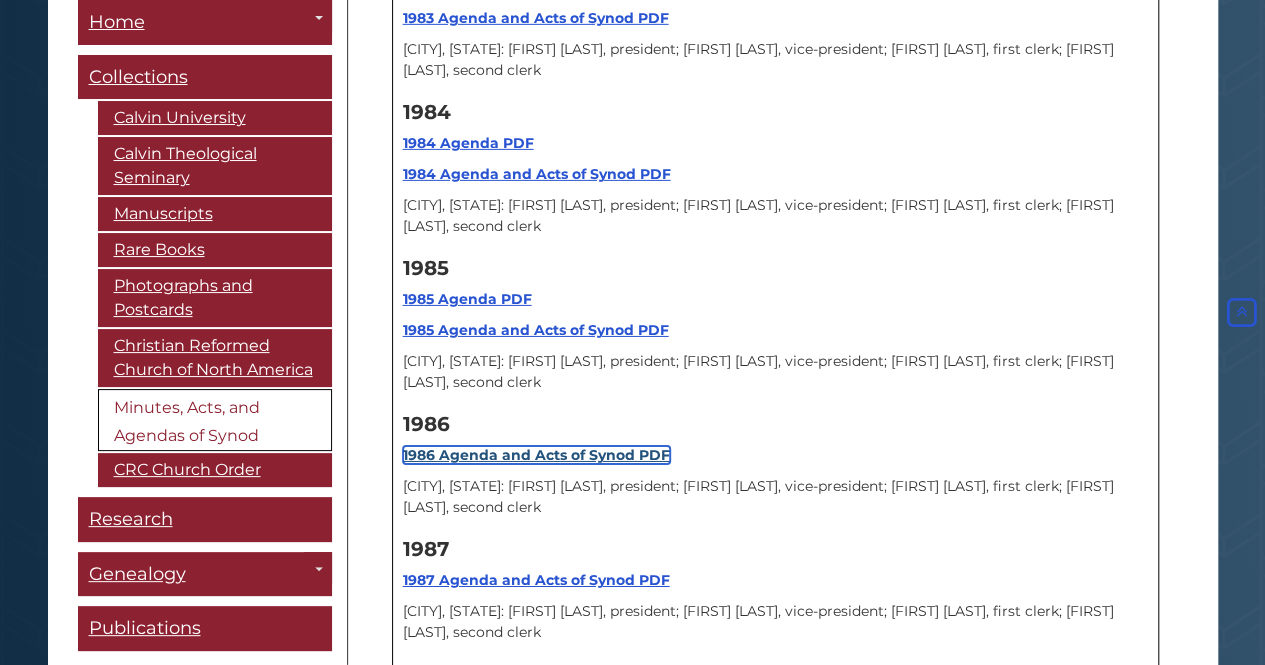 click on "1986 Agenda and Acts of Synod PDF" at bounding box center [536, 455] 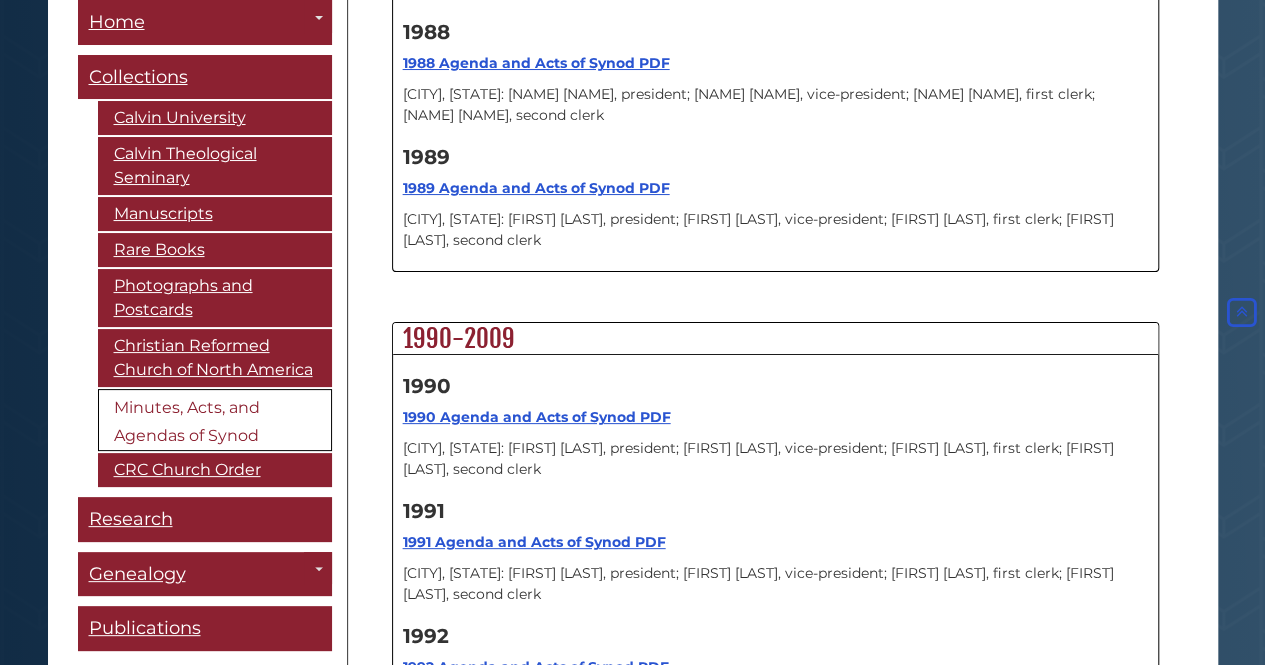 scroll, scrollTop: 21743, scrollLeft: 0, axis: vertical 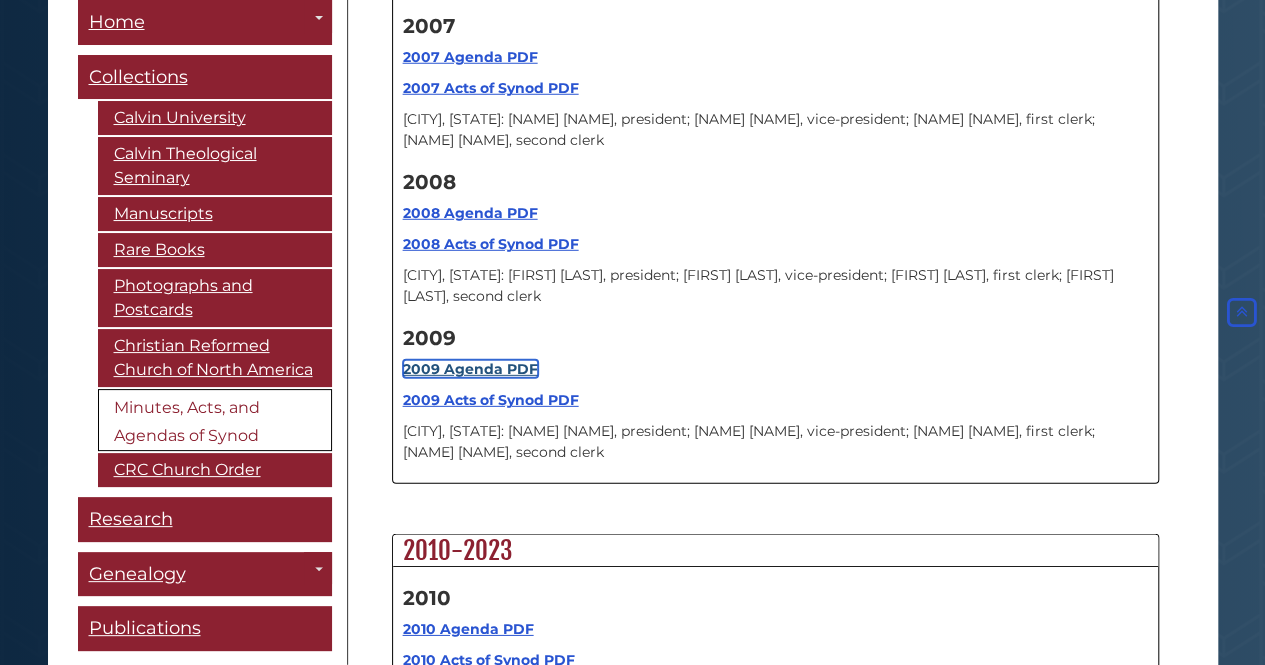 click on "2009 Agenda PDF" at bounding box center (470, 369) 